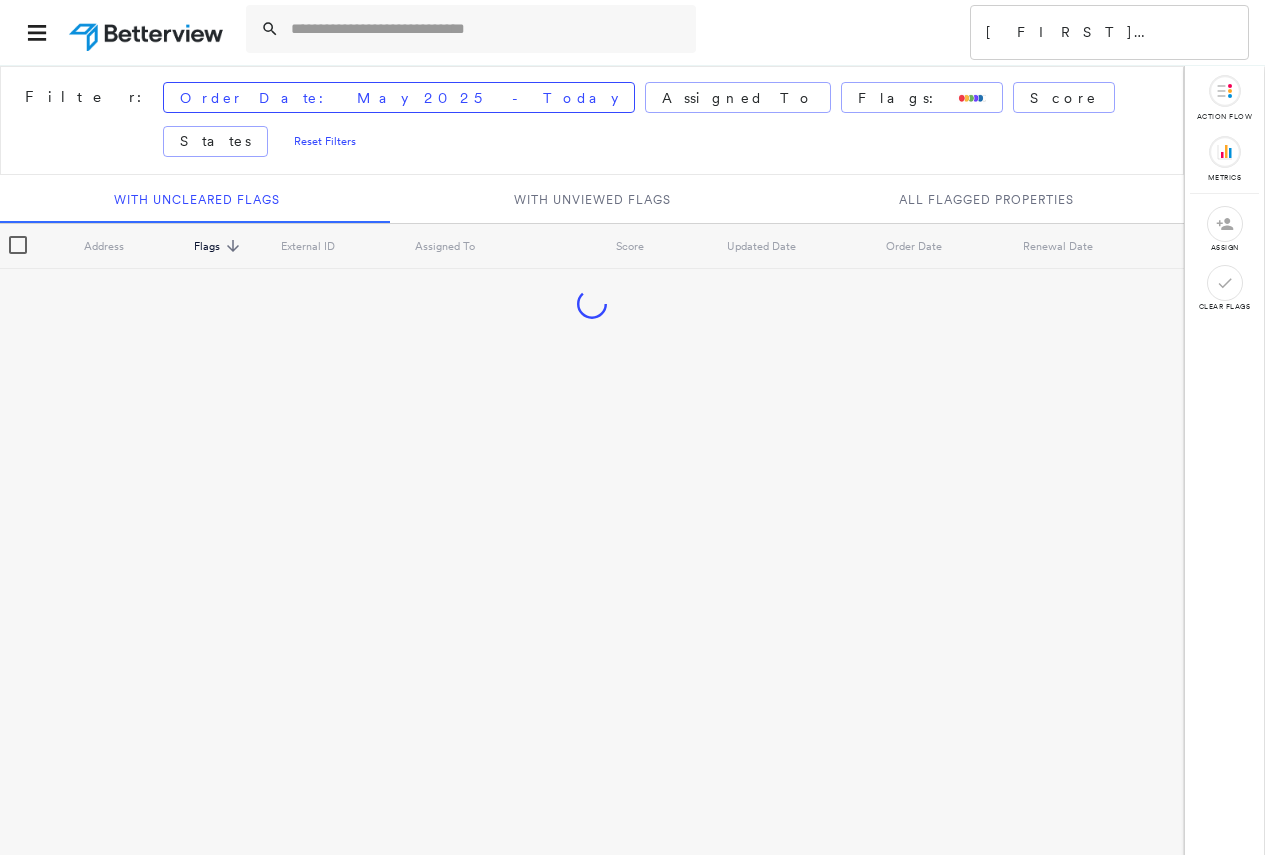 scroll, scrollTop: 0, scrollLeft: 0, axis: both 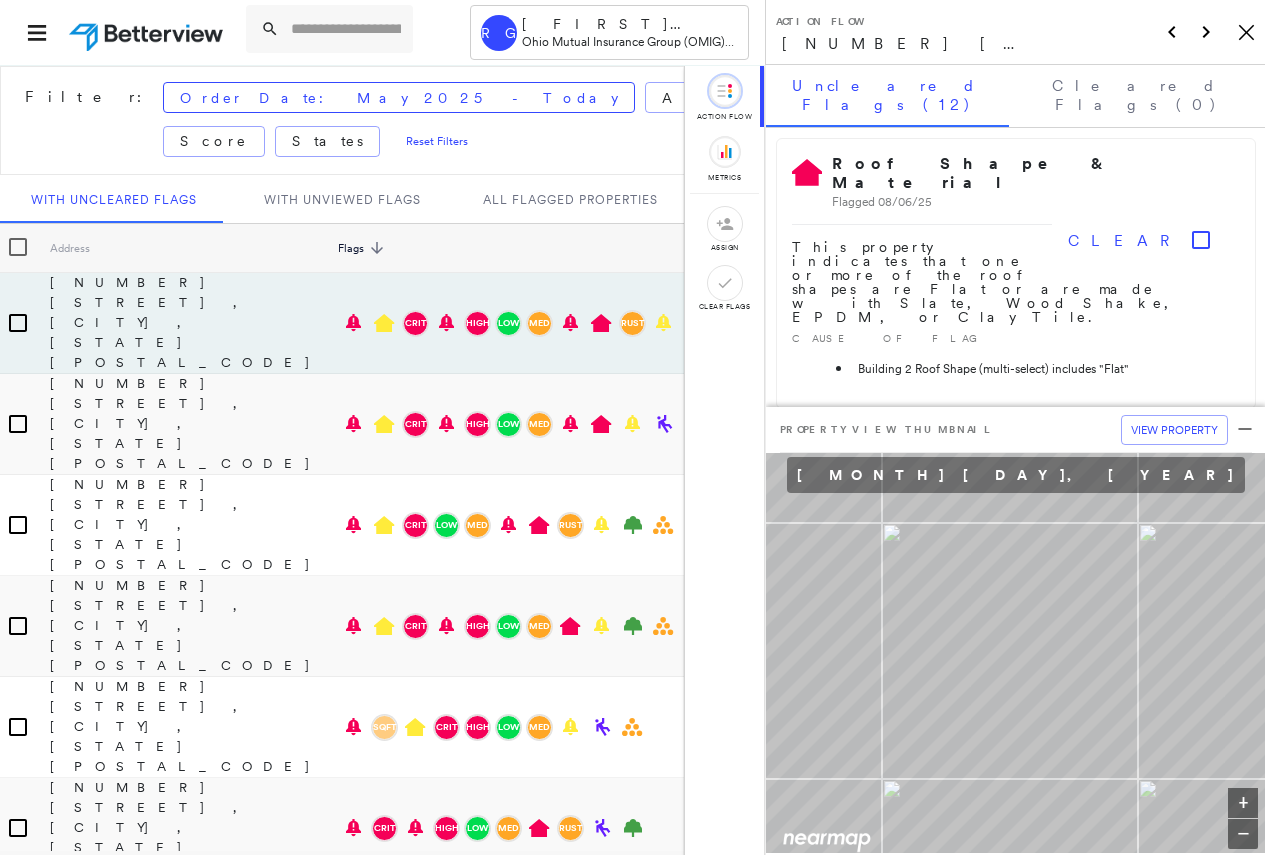 click on "Icon_Closemodal" 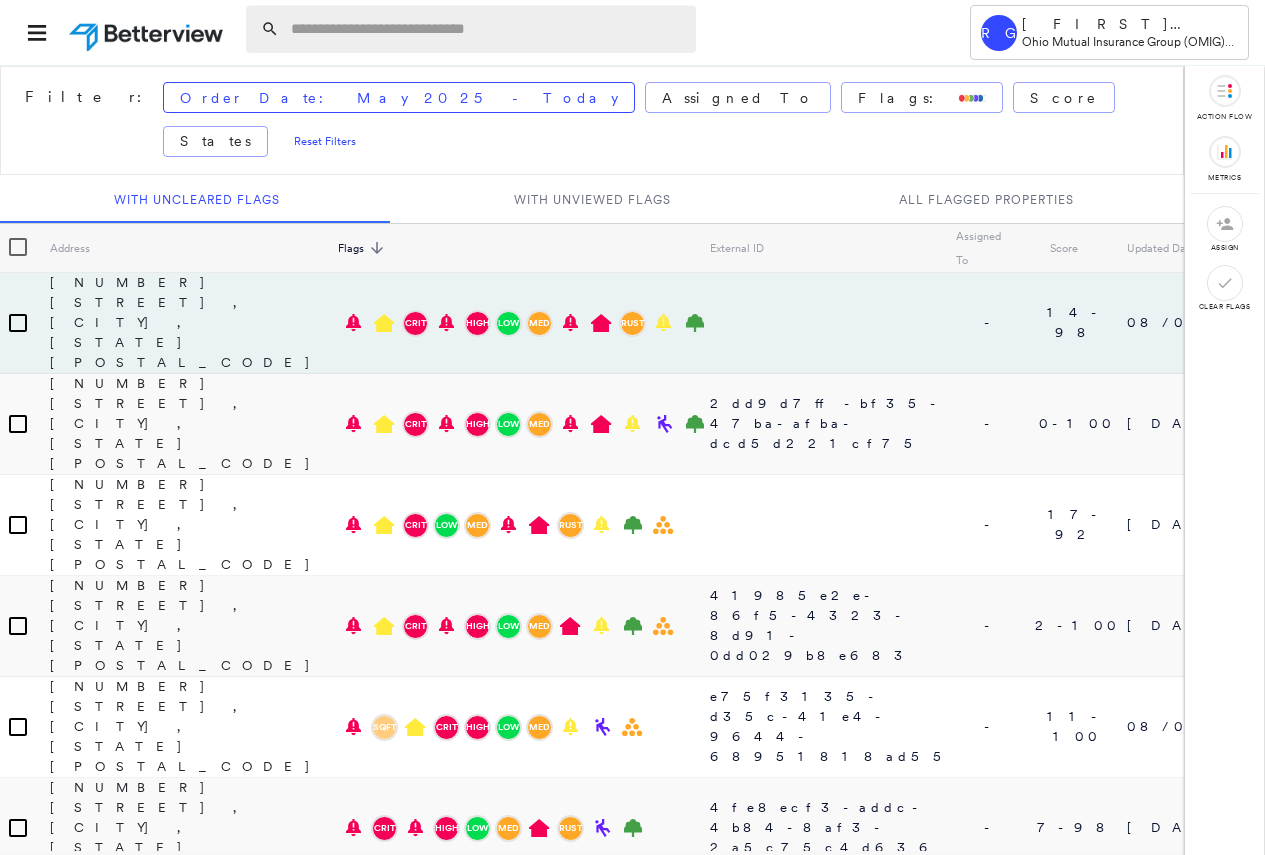 click at bounding box center (487, 29) 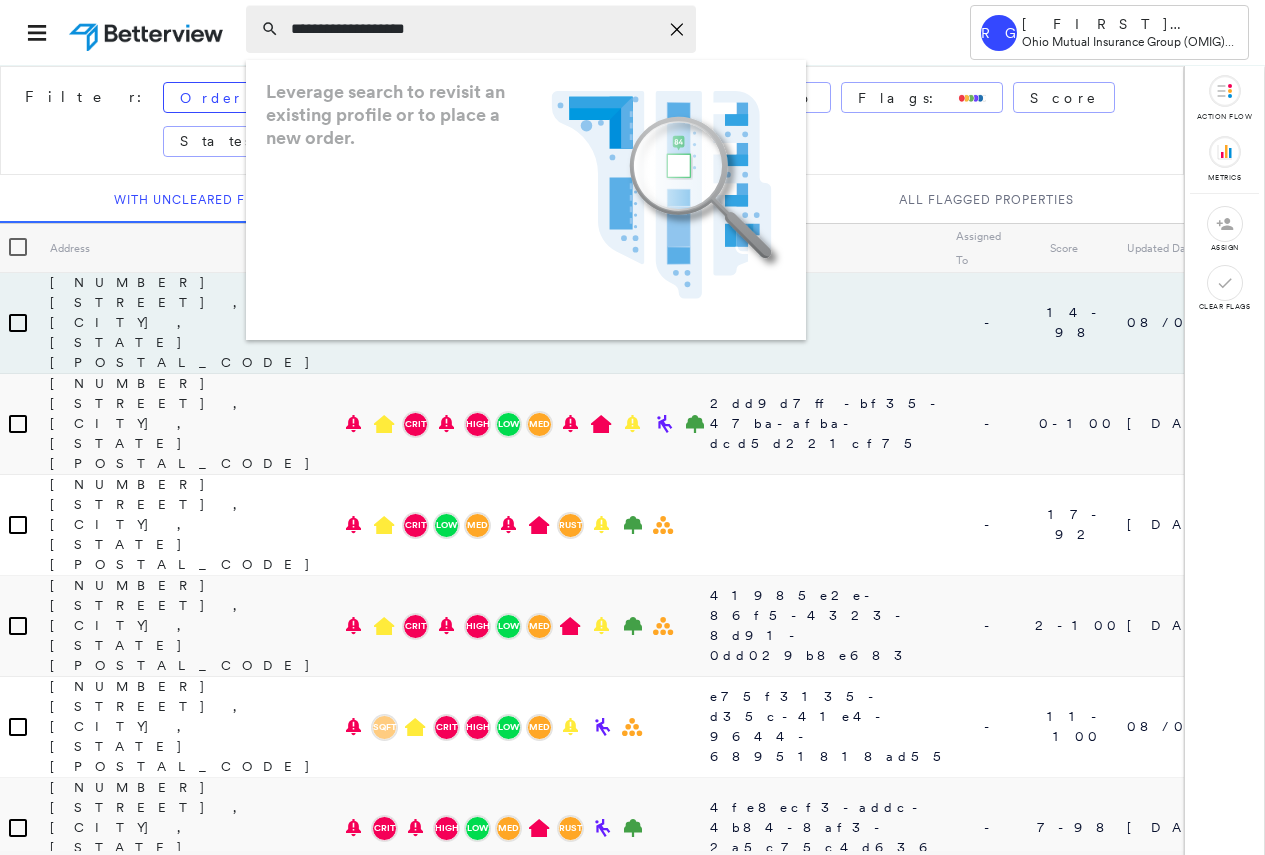 click on "**********" at bounding box center [474, 29] 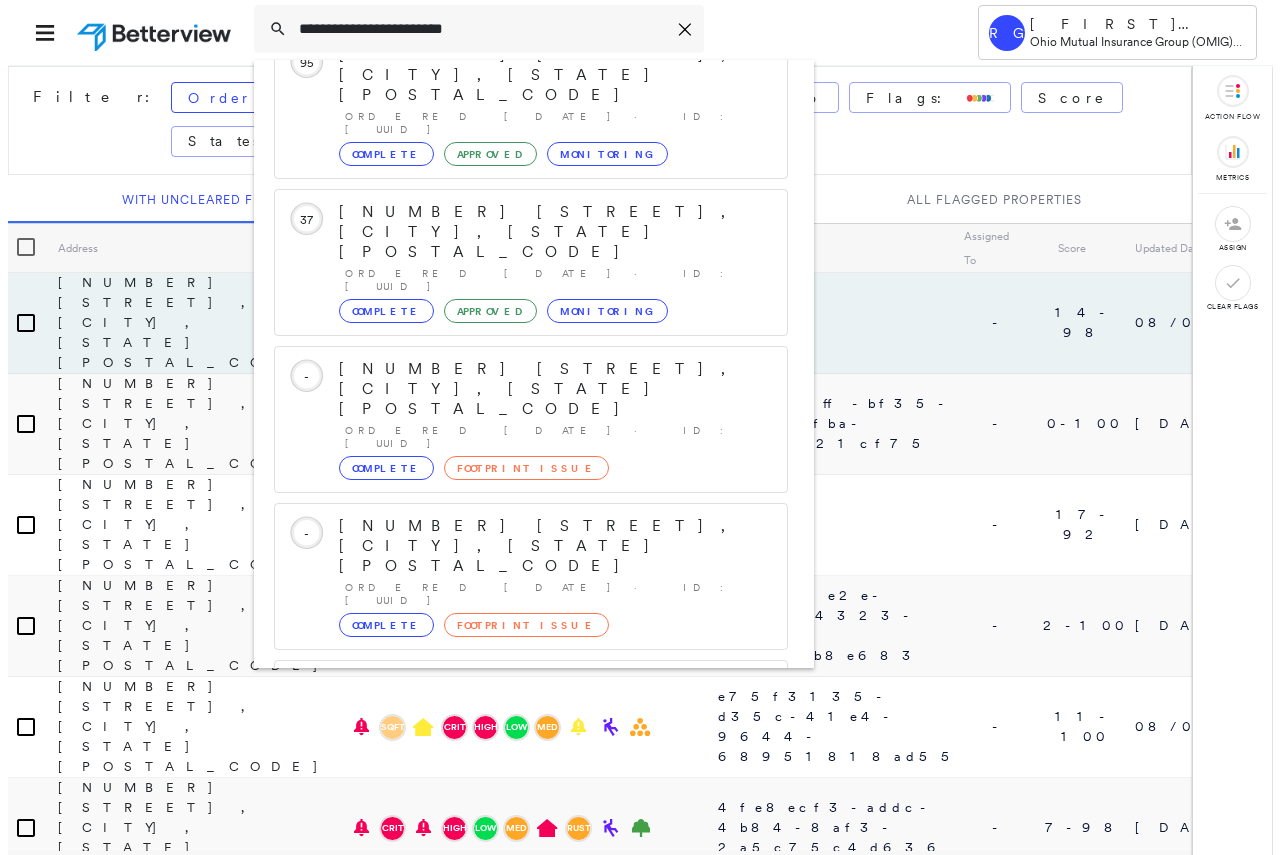 scroll, scrollTop: 213, scrollLeft: 0, axis: vertical 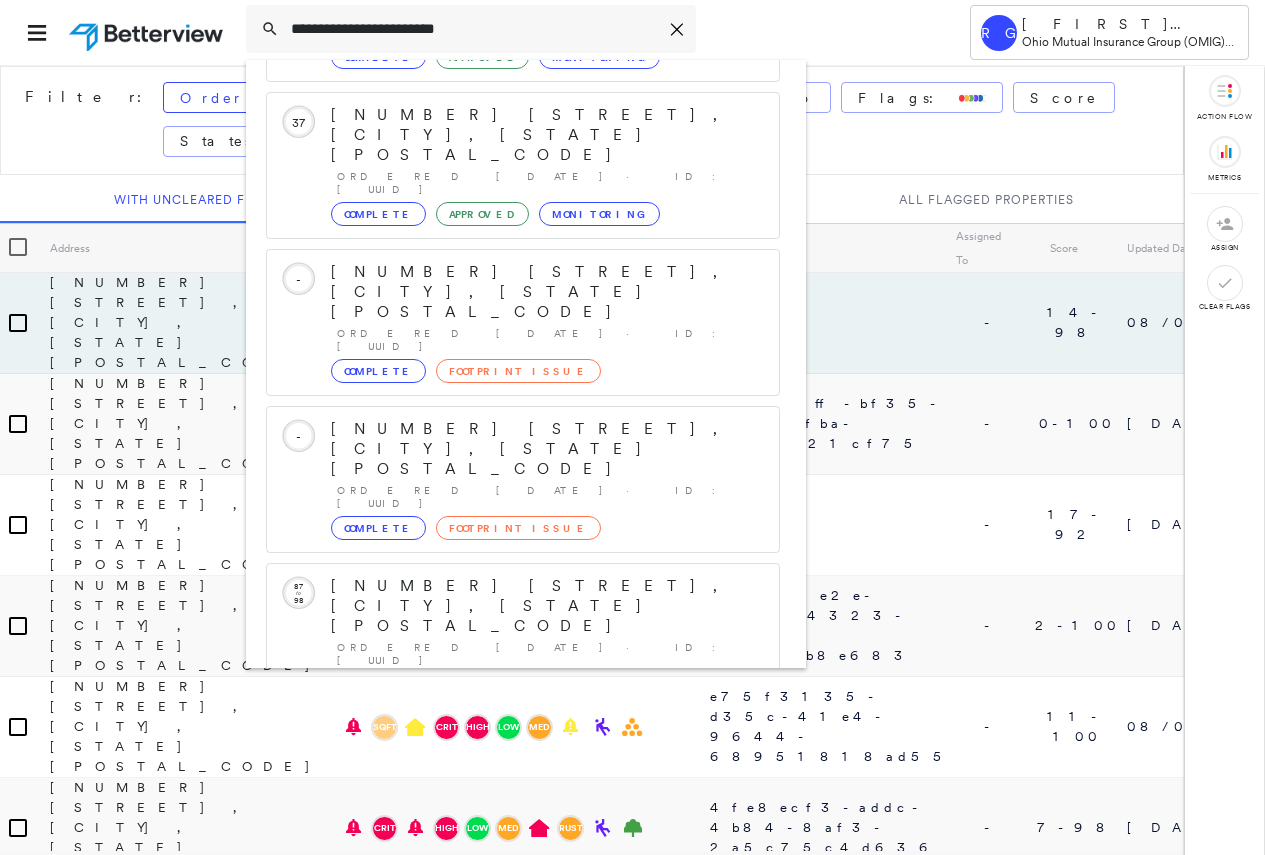 type on "**********" 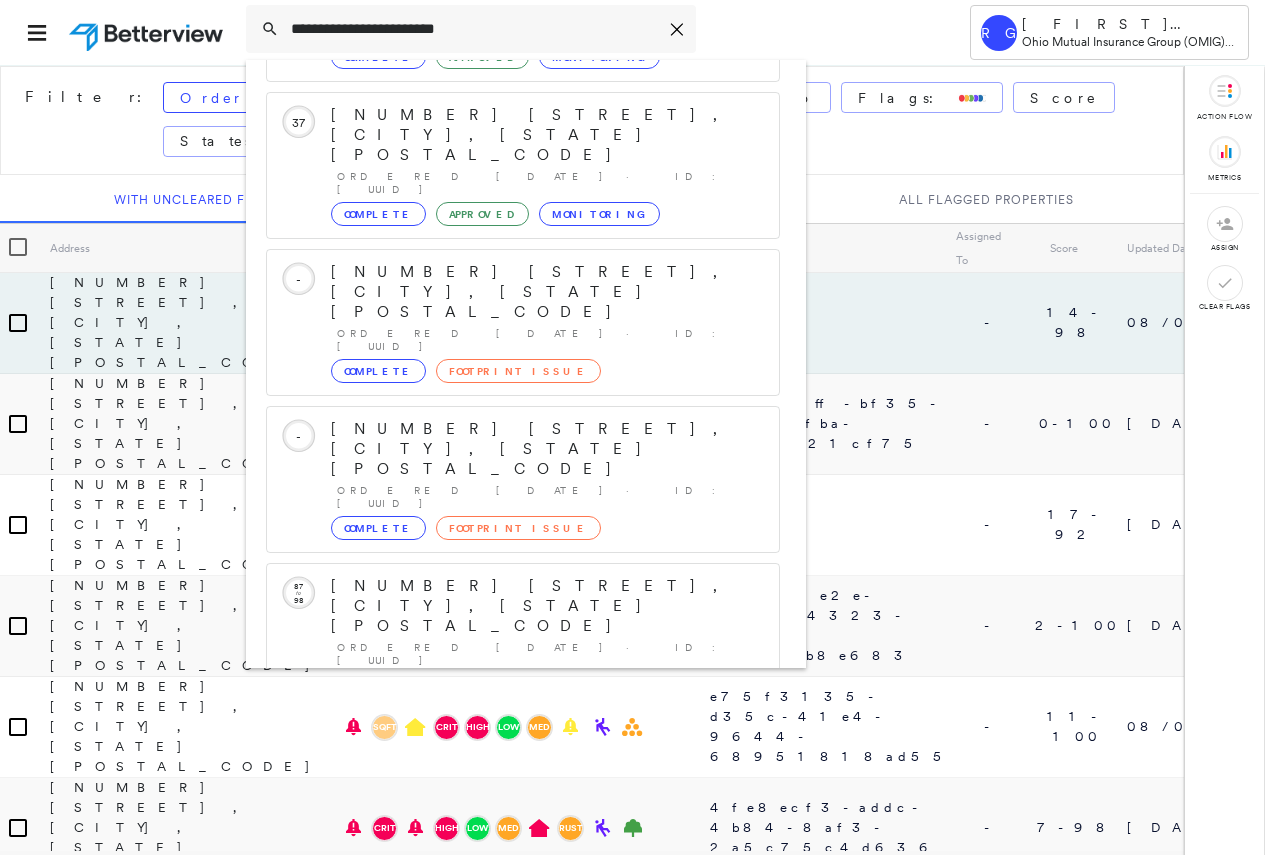 click 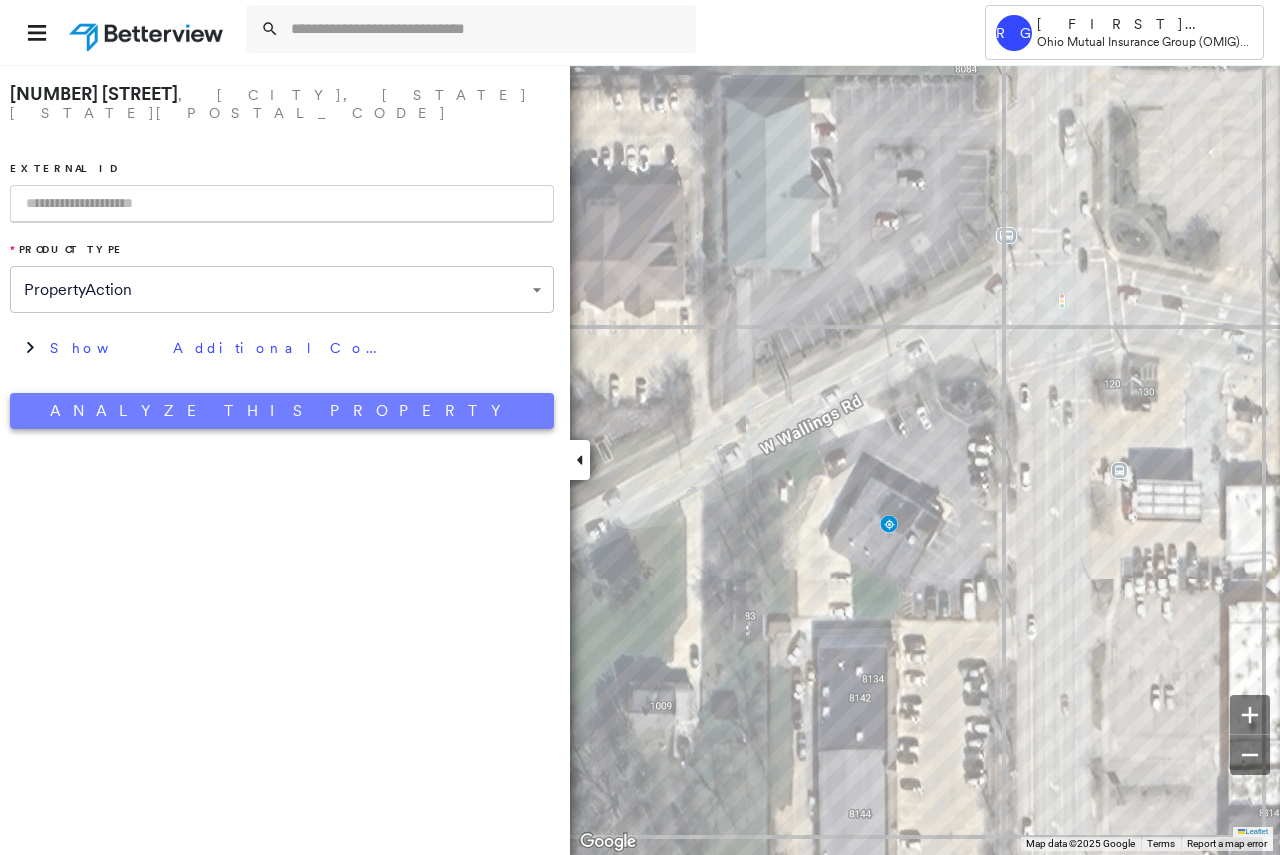click on "Analyze This Property" at bounding box center [282, 411] 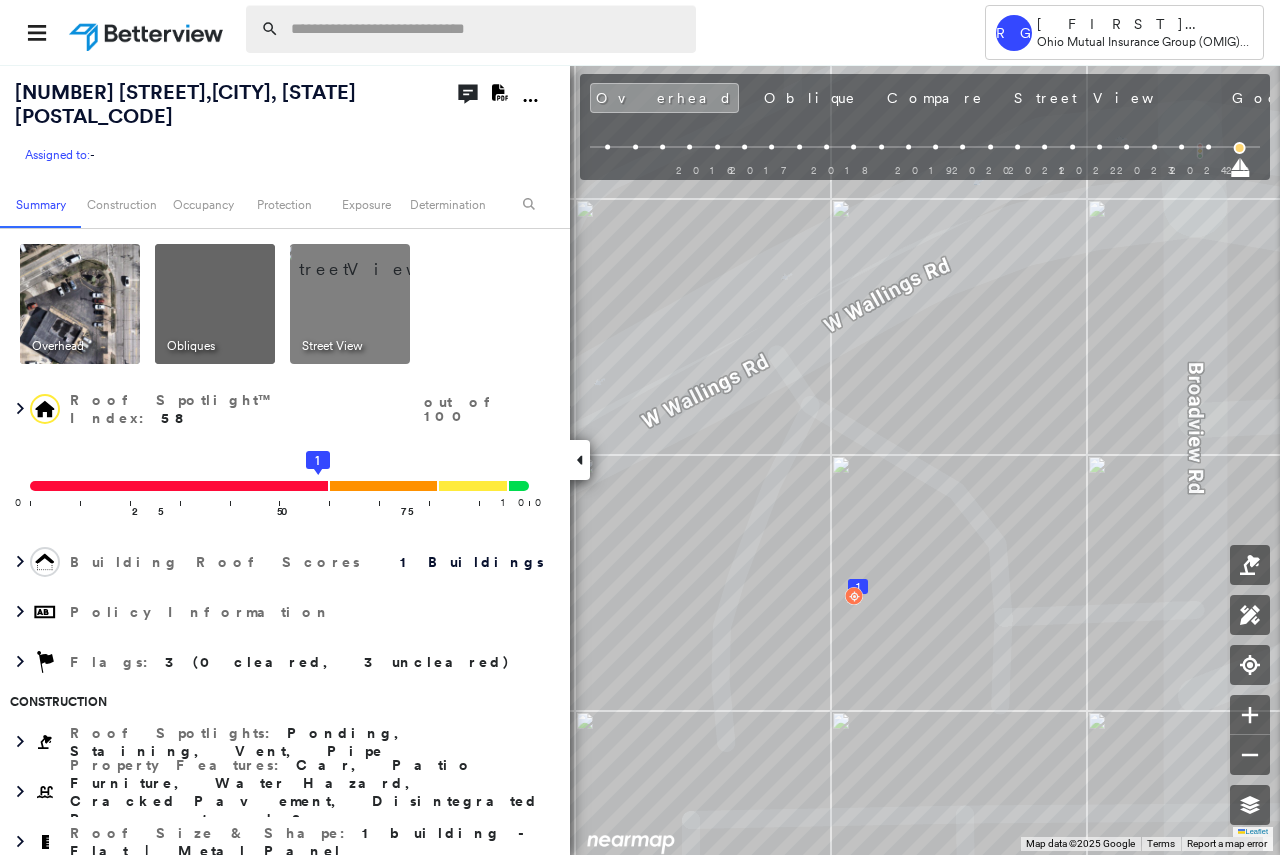 click at bounding box center [487, 29] 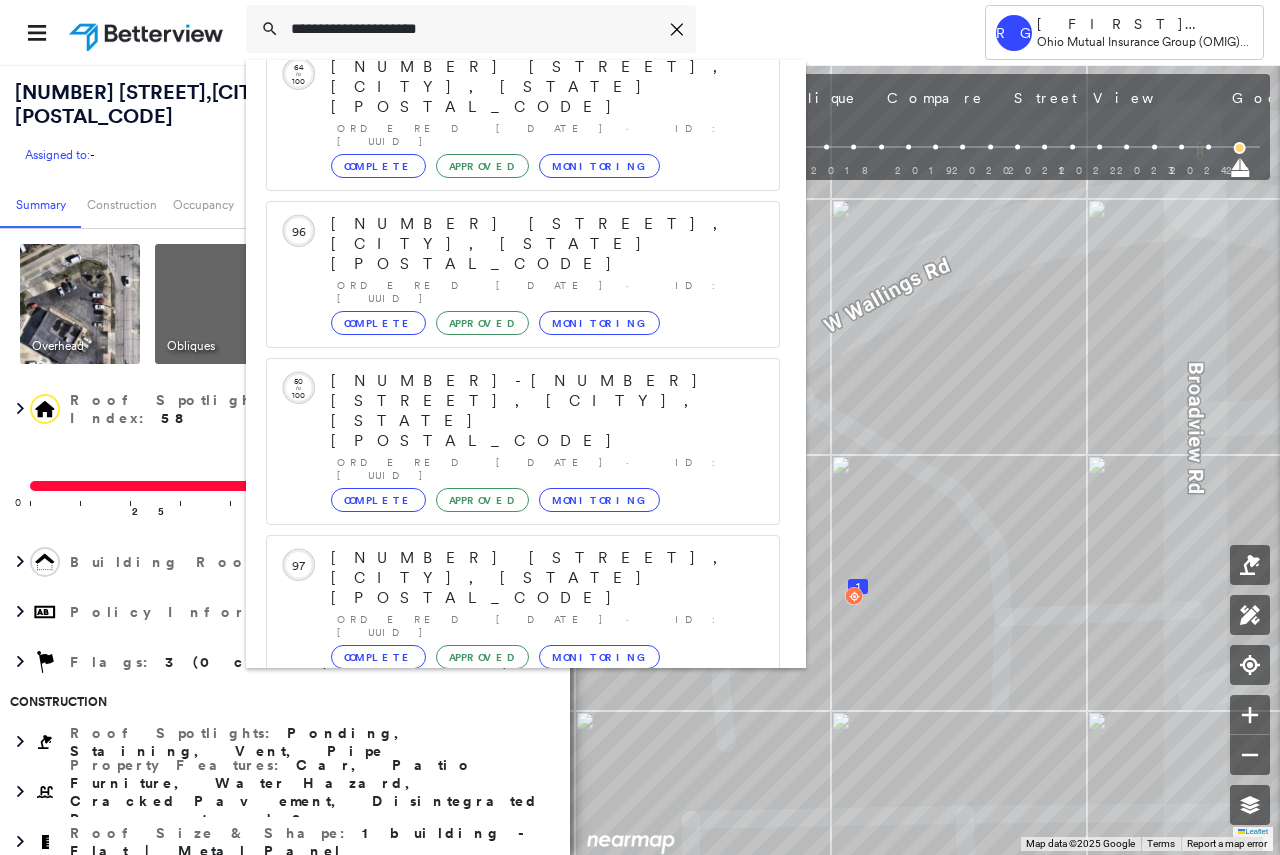 scroll, scrollTop: 348, scrollLeft: 0, axis: vertical 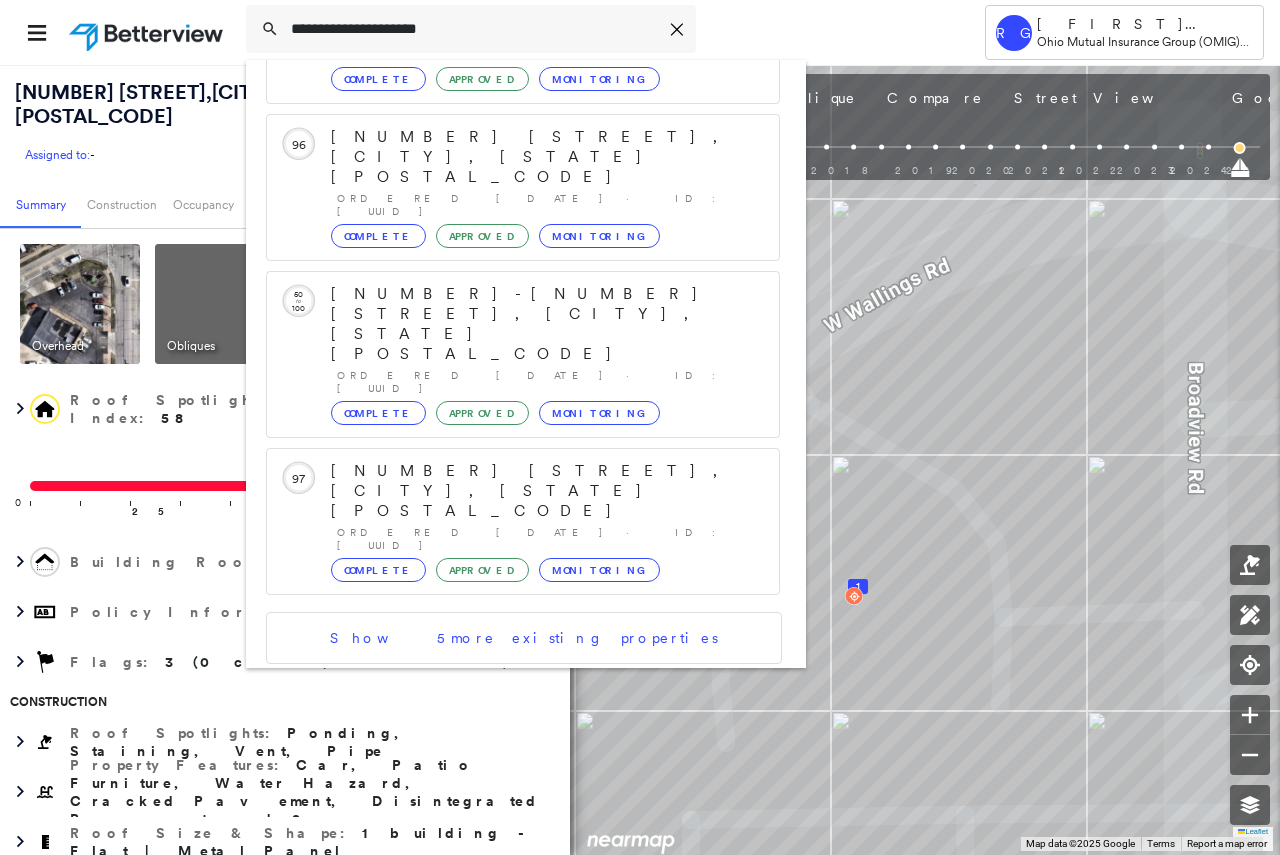 type on "**********" 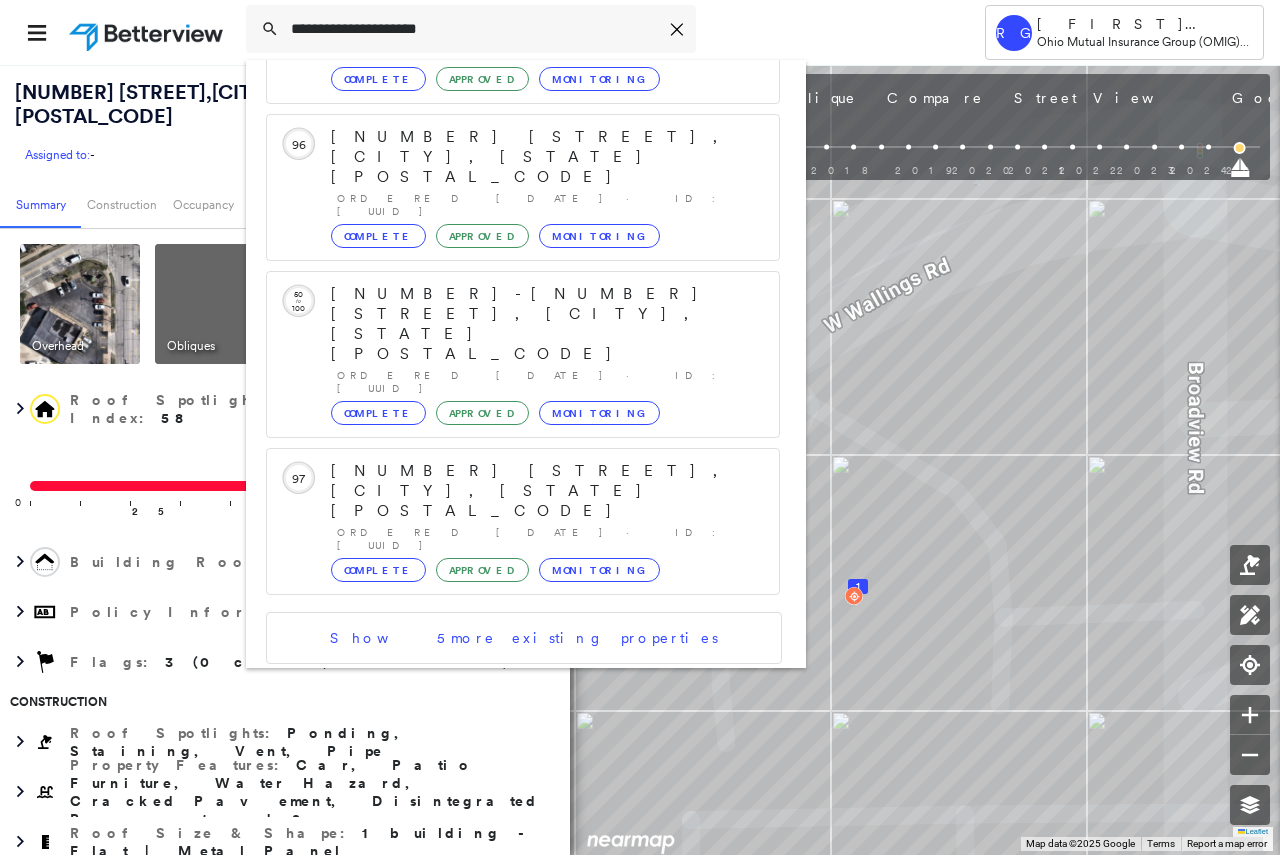 click 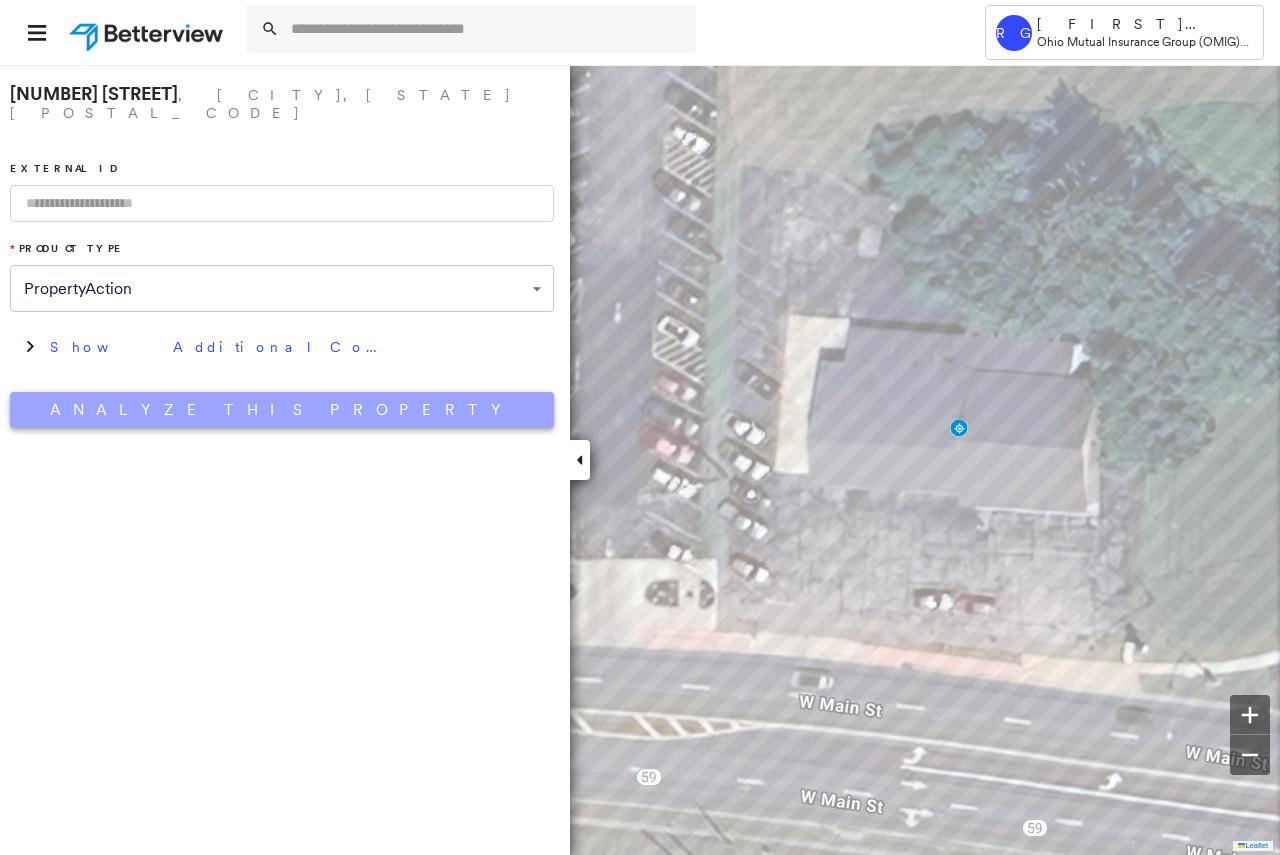 click on "Analyze This Property" at bounding box center [282, 410] 